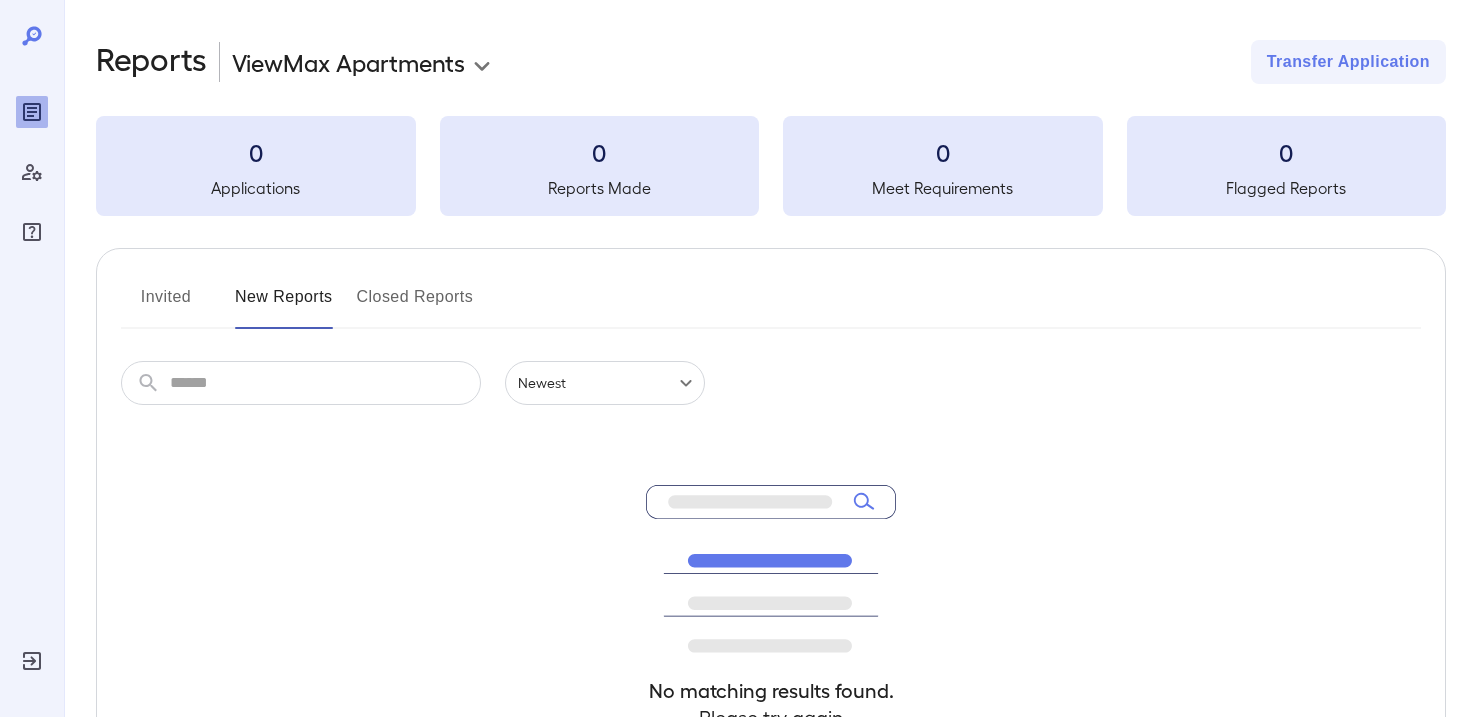 scroll, scrollTop: 0, scrollLeft: 0, axis: both 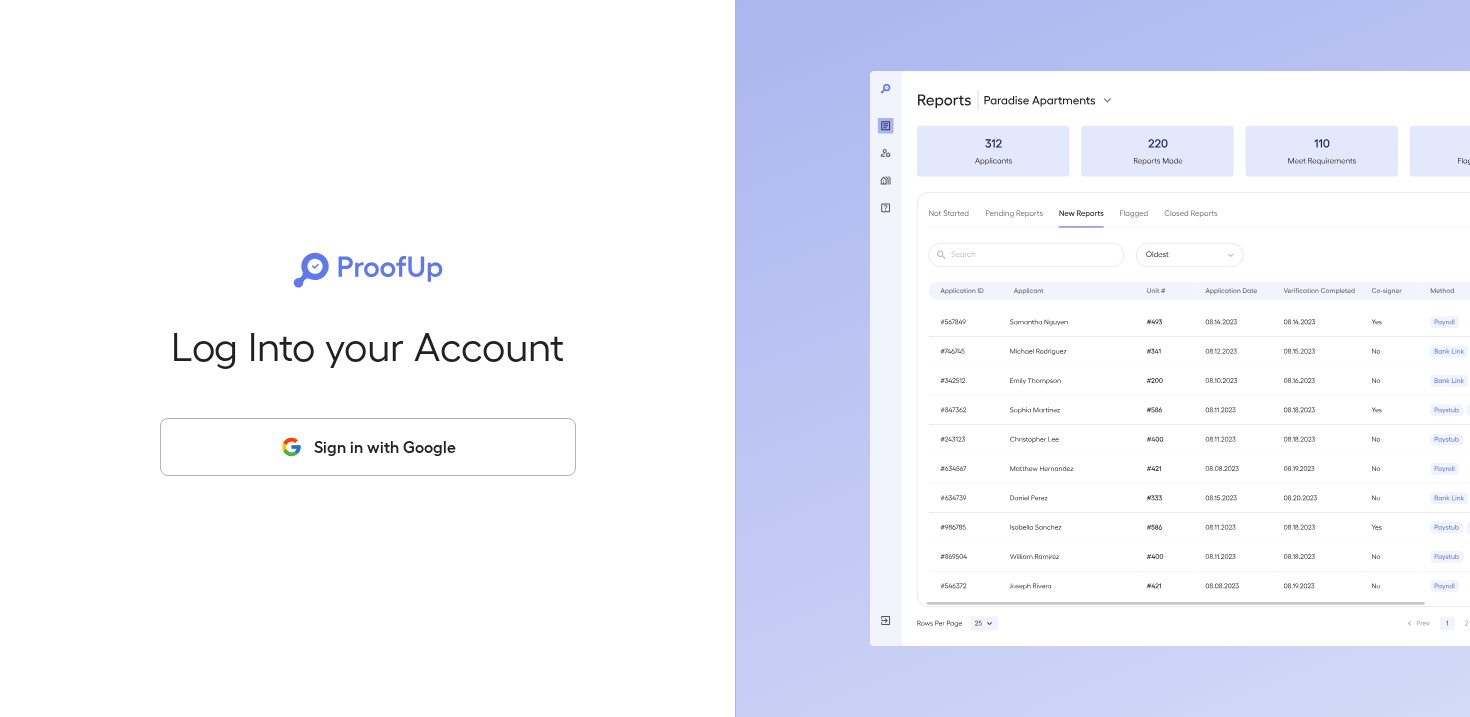 click on "Sign in with Google" at bounding box center (368, 447) 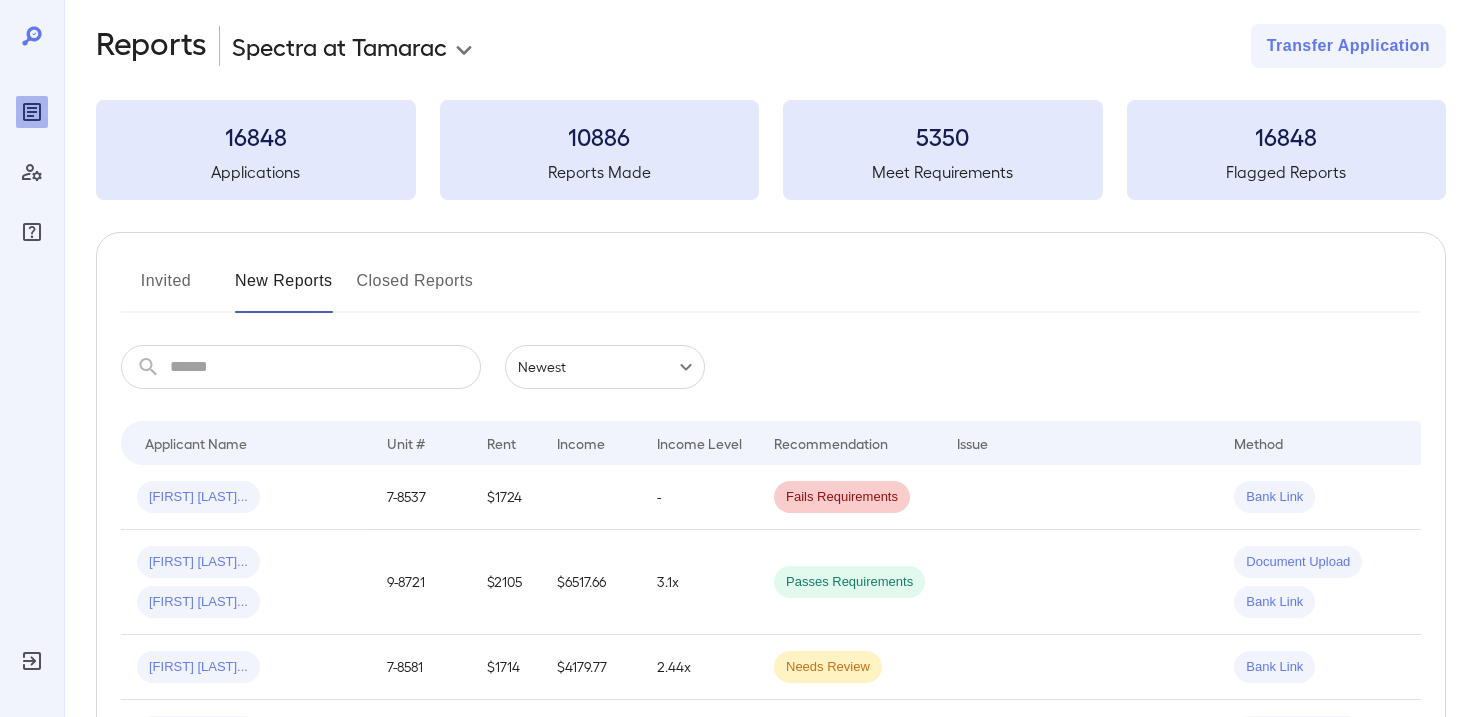 scroll, scrollTop: 14, scrollLeft: 0, axis: vertical 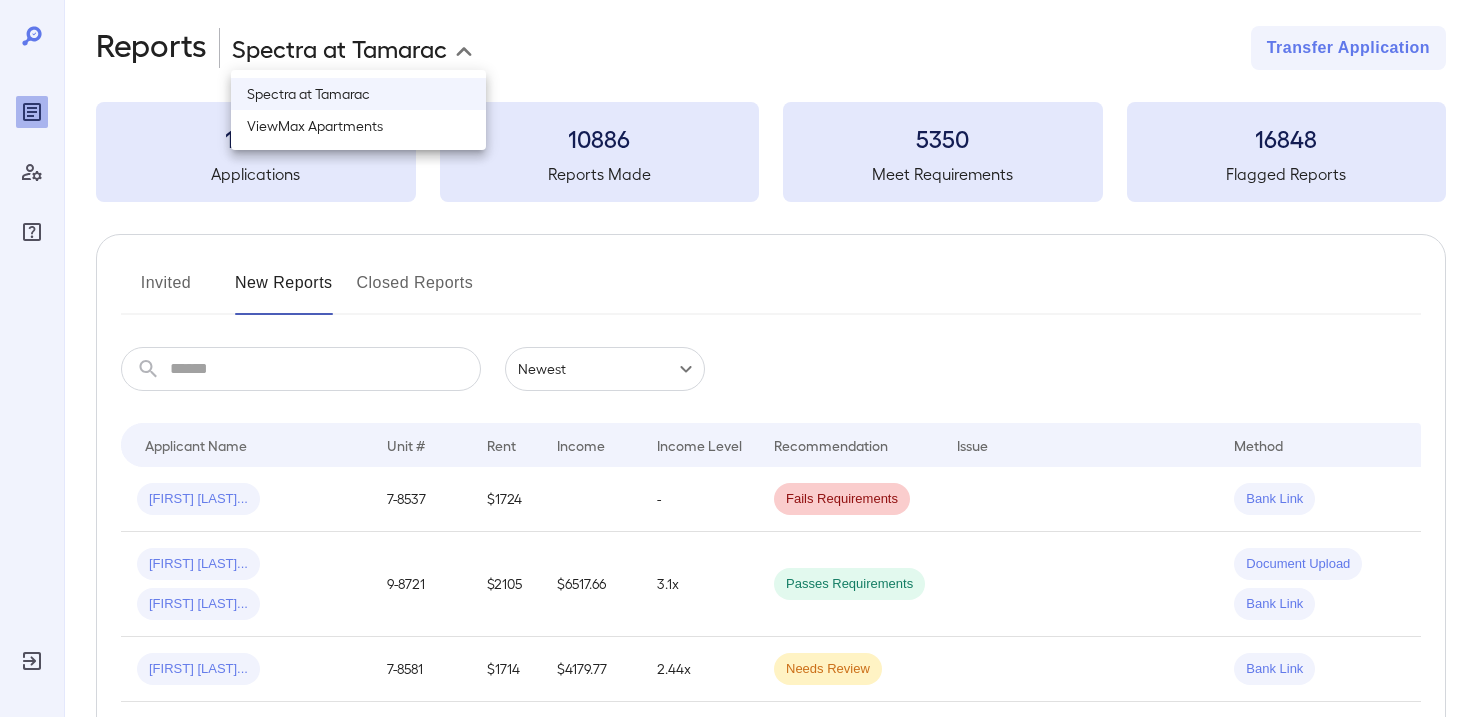 click on "**********" at bounding box center (735, 344) 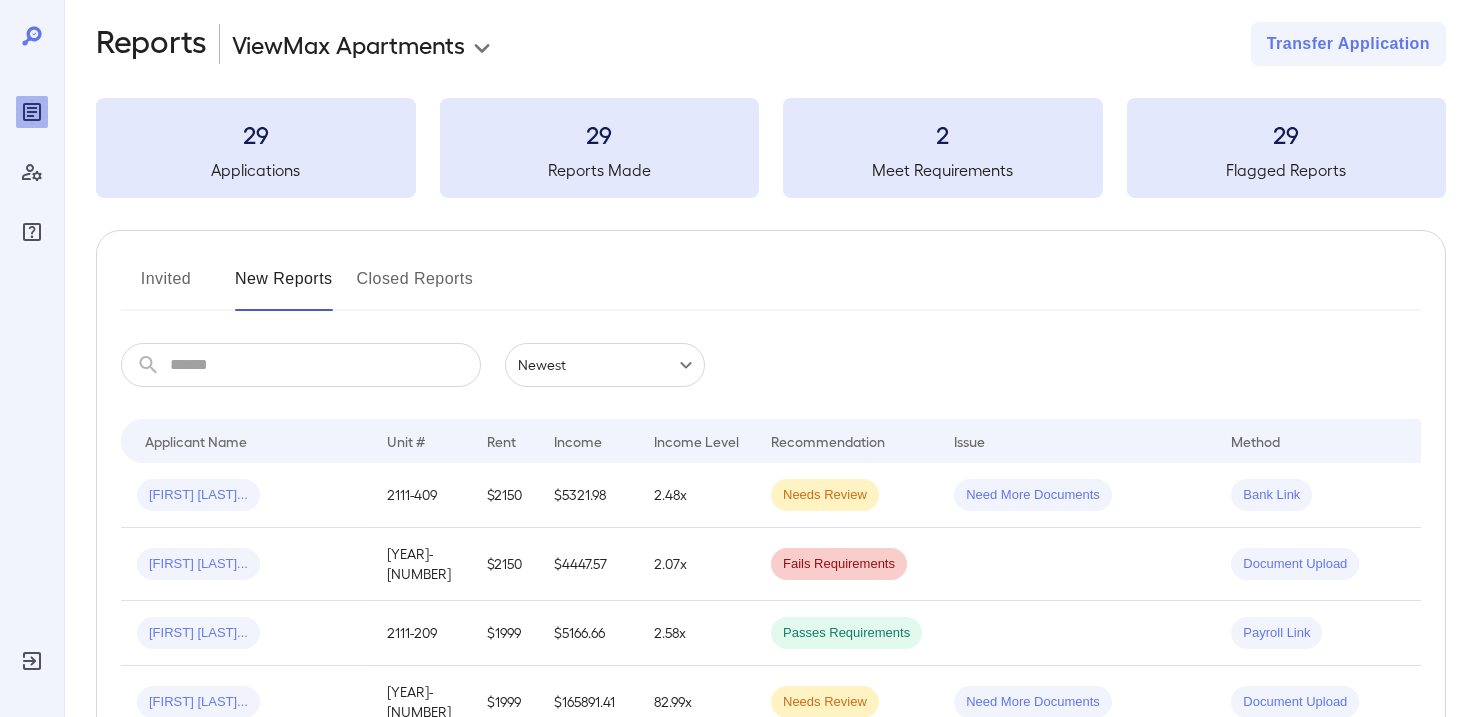 scroll, scrollTop: 24, scrollLeft: 0, axis: vertical 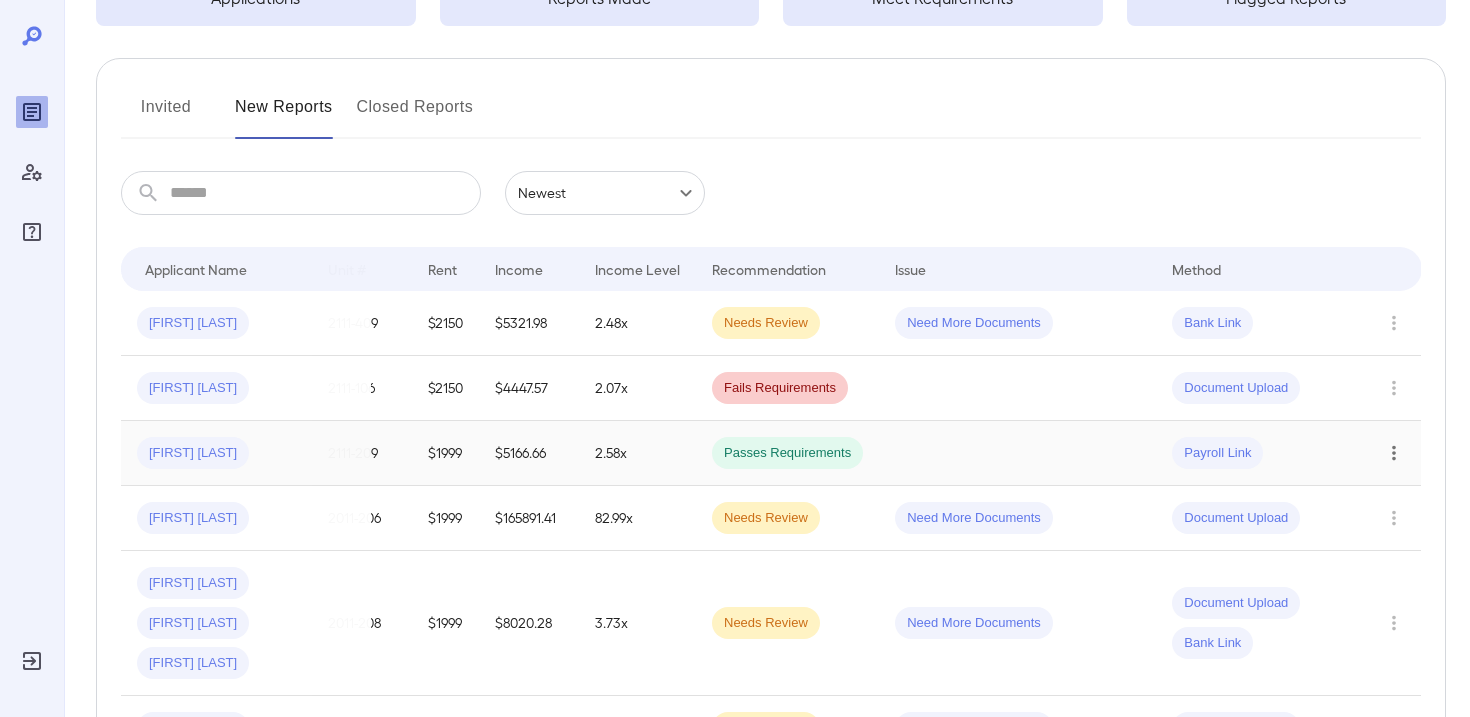 click 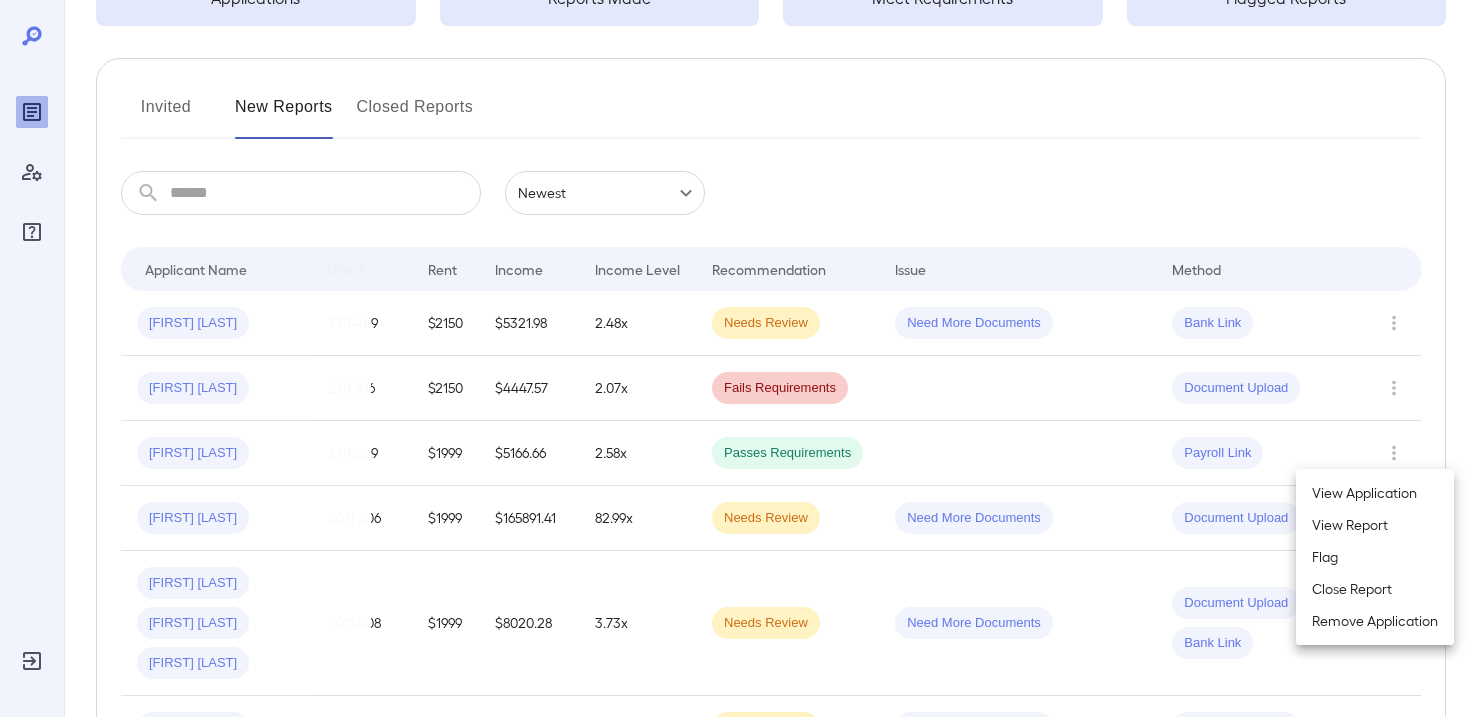 click on "Close Report" at bounding box center [1375, 589] 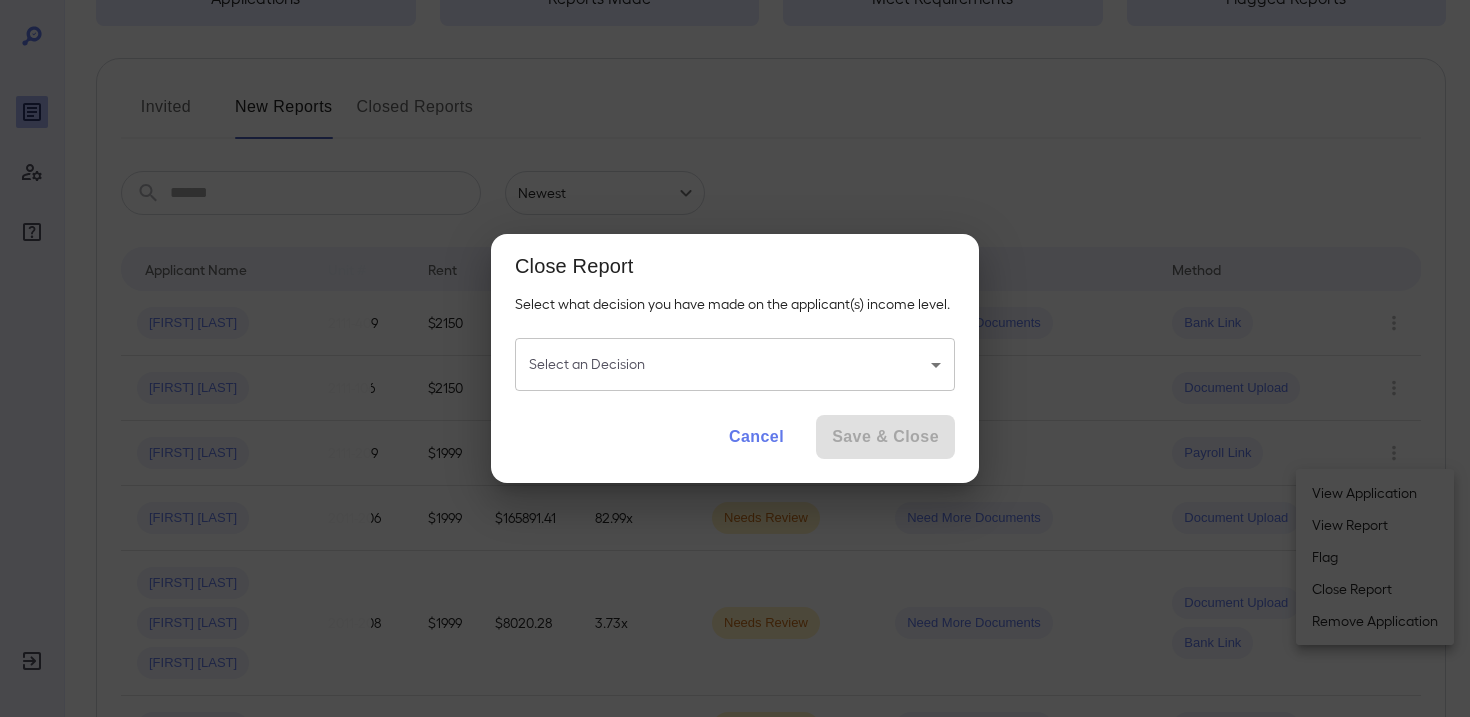 click on "**********" at bounding box center (735, 168) 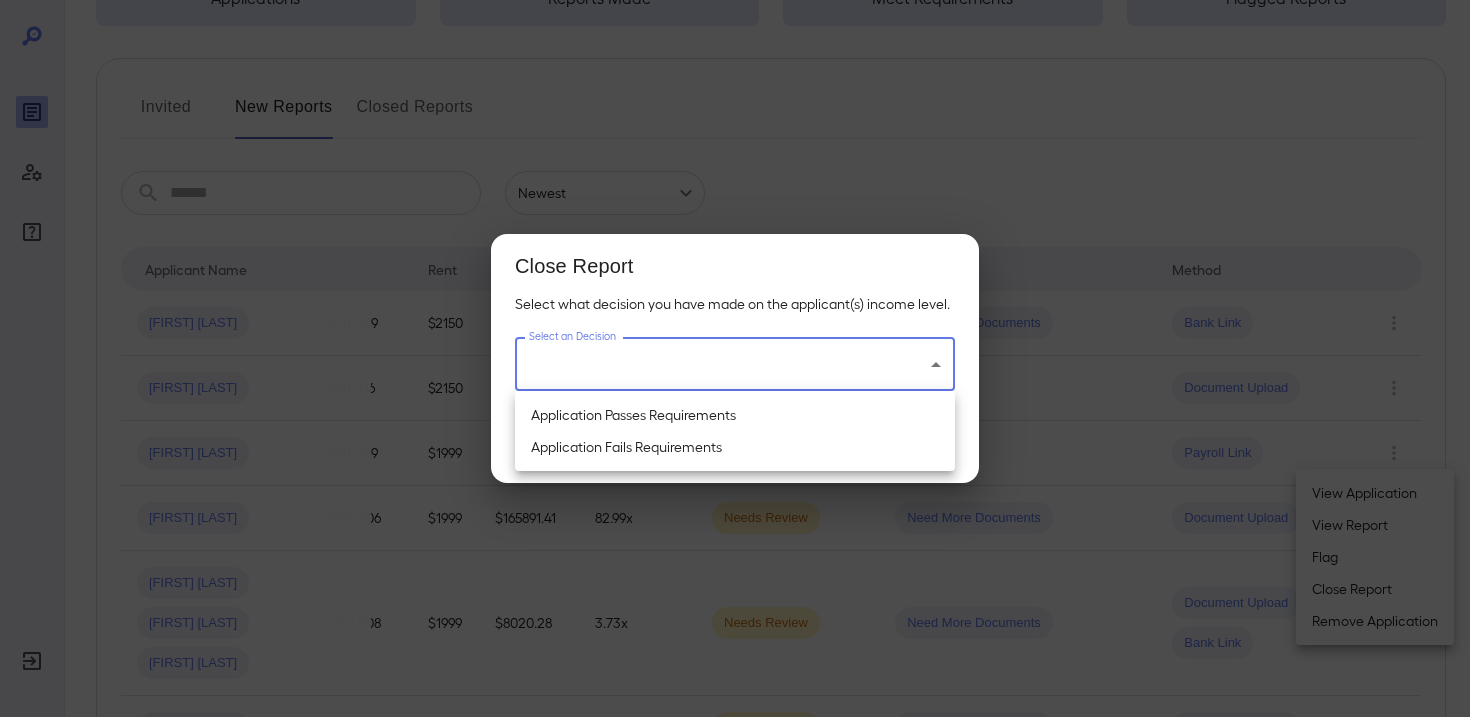 click on "Application Passes Requirements" at bounding box center [735, 415] 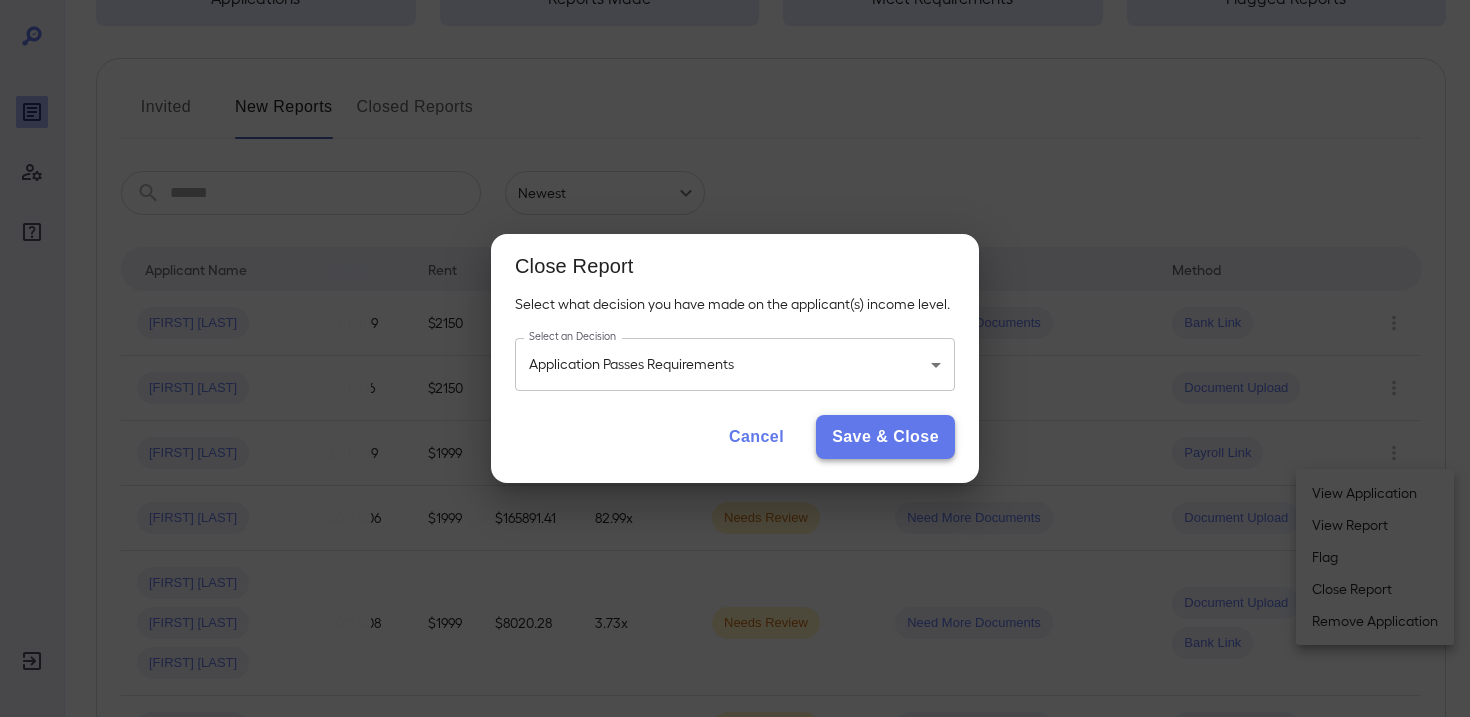 click on "Save & Close" at bounding box center (885, 437) 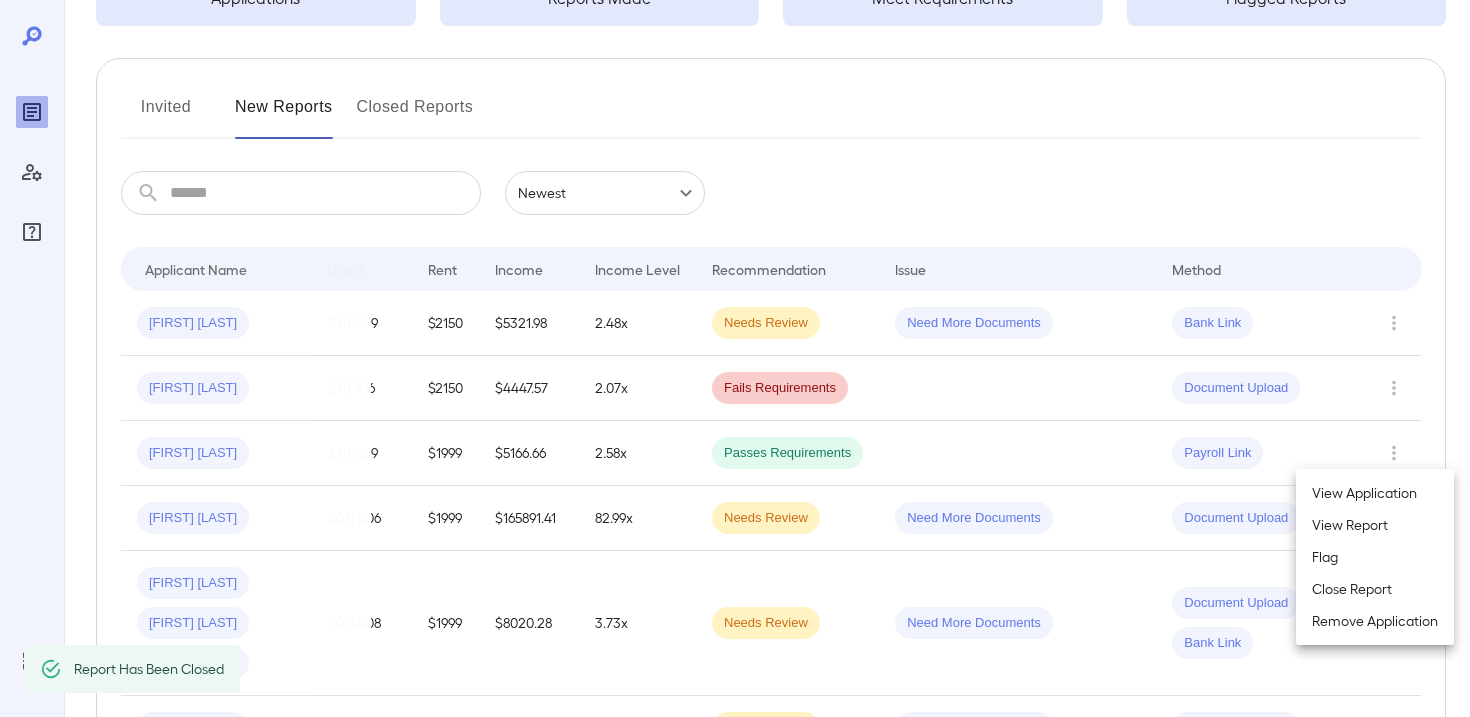 click at bounding box center (735, 358) 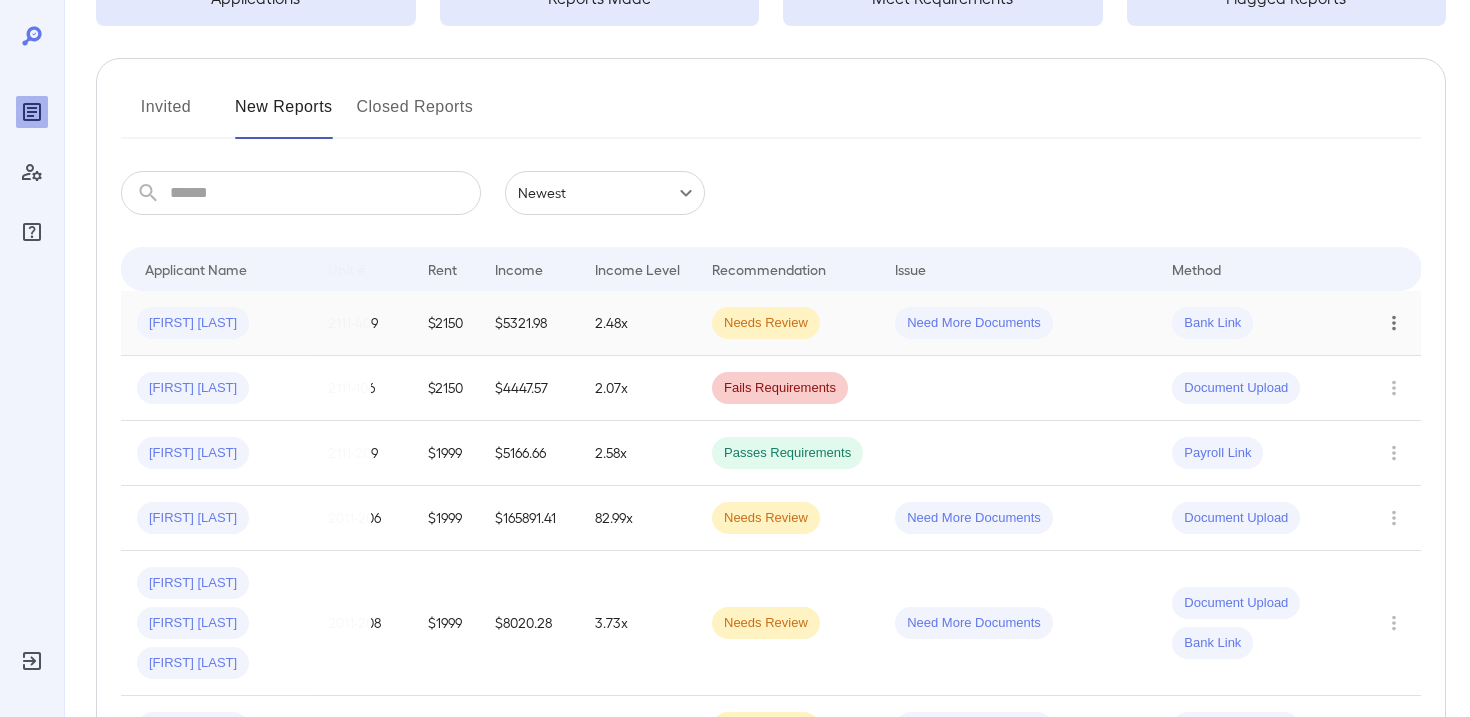 click 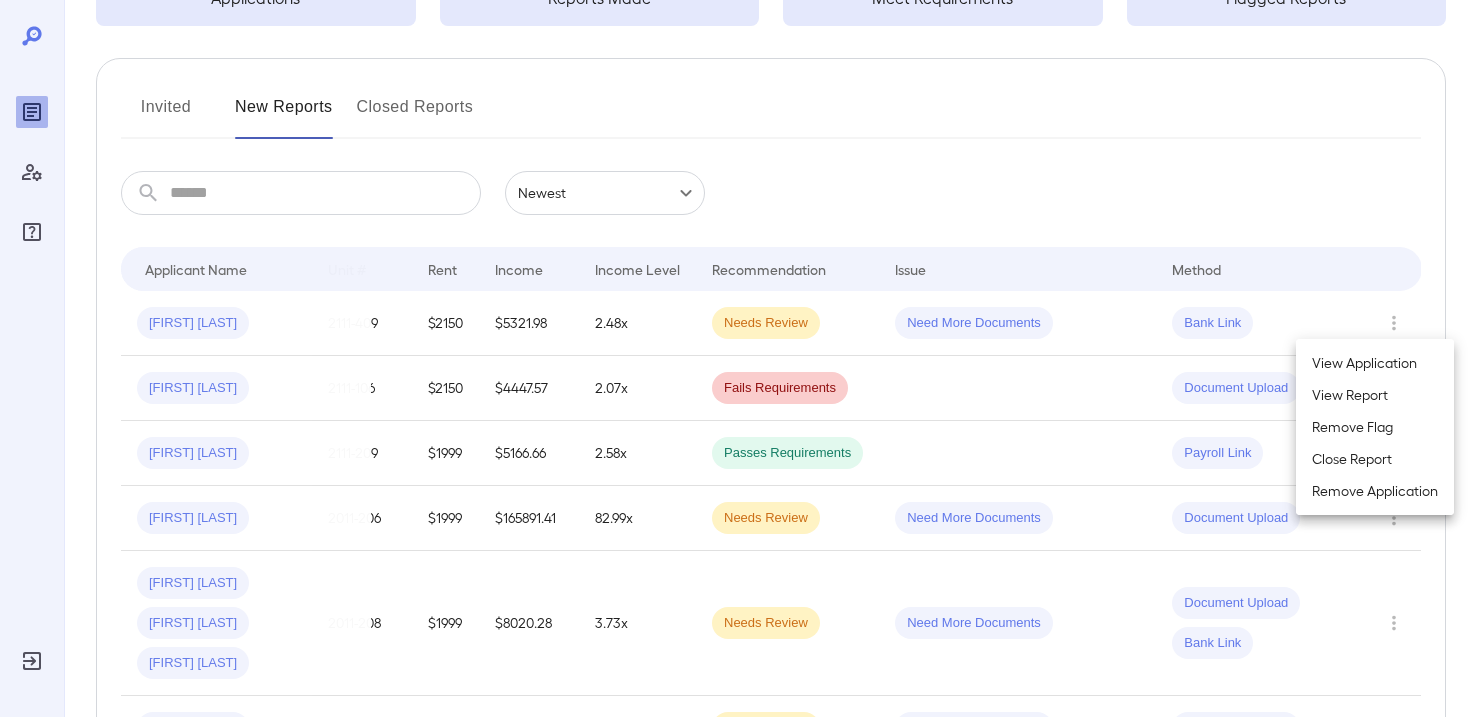 drag, startPoint x: 1389, startPoint y: 362, endPoint x: 1379, endPoint y: 460, distance: 98.50888 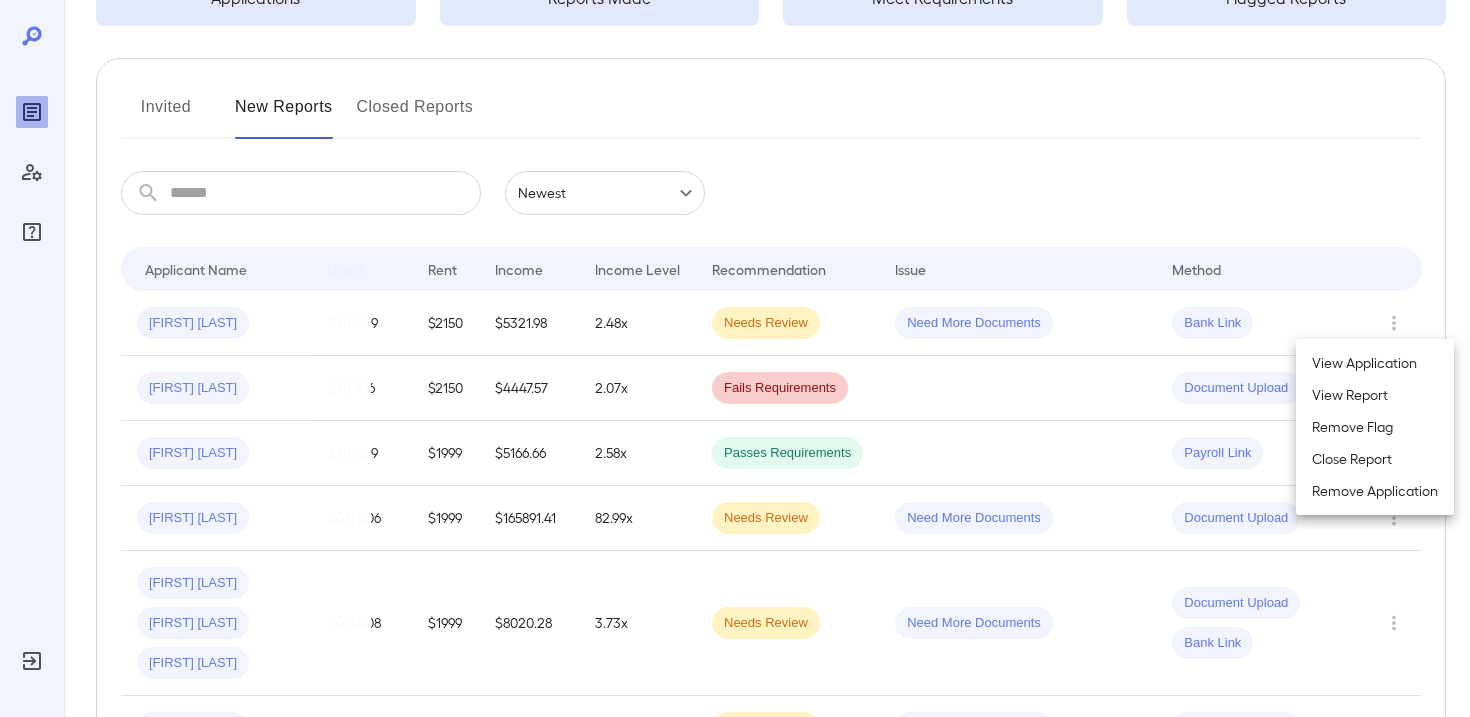 click on "View Application View Report Remove Flag Close Report Remove Application" at bounding box center [1375, 427] 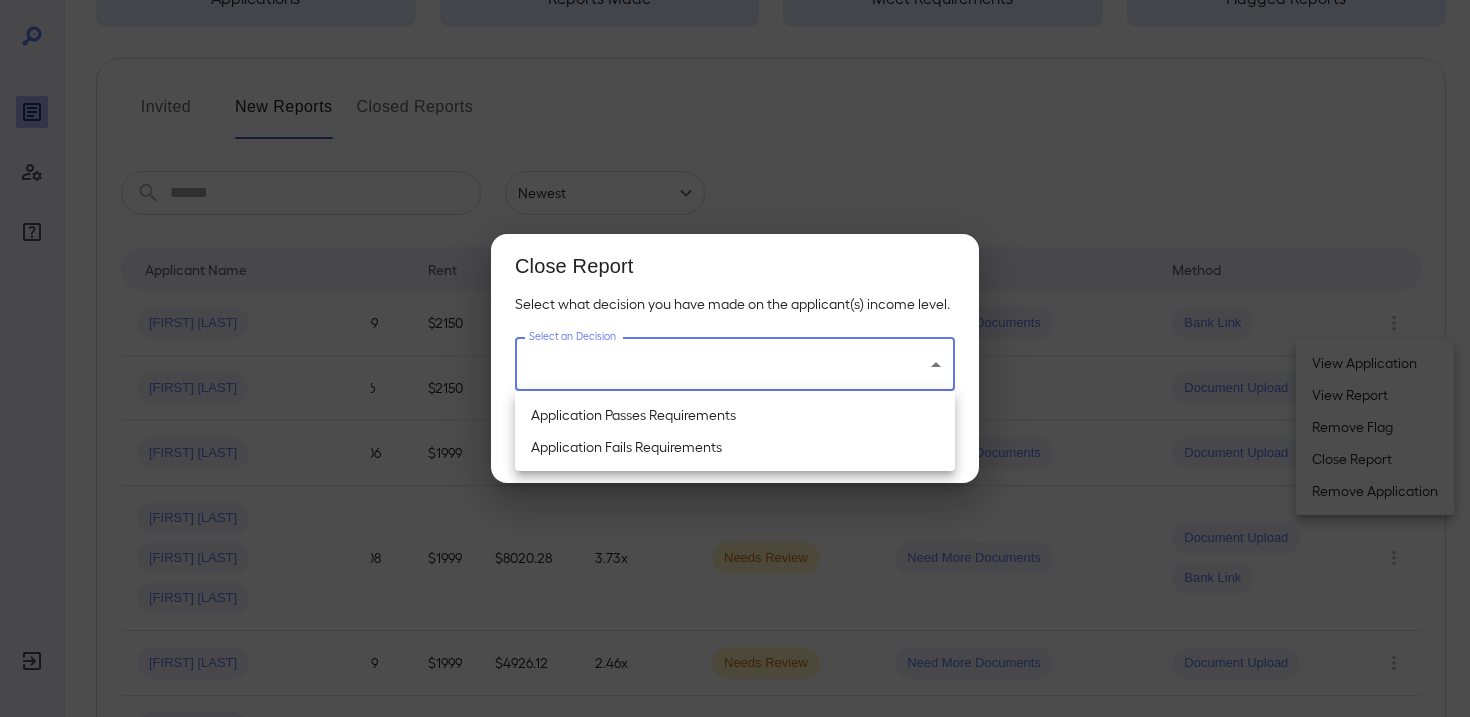 click on "**********" at bounding box center (735, 168) 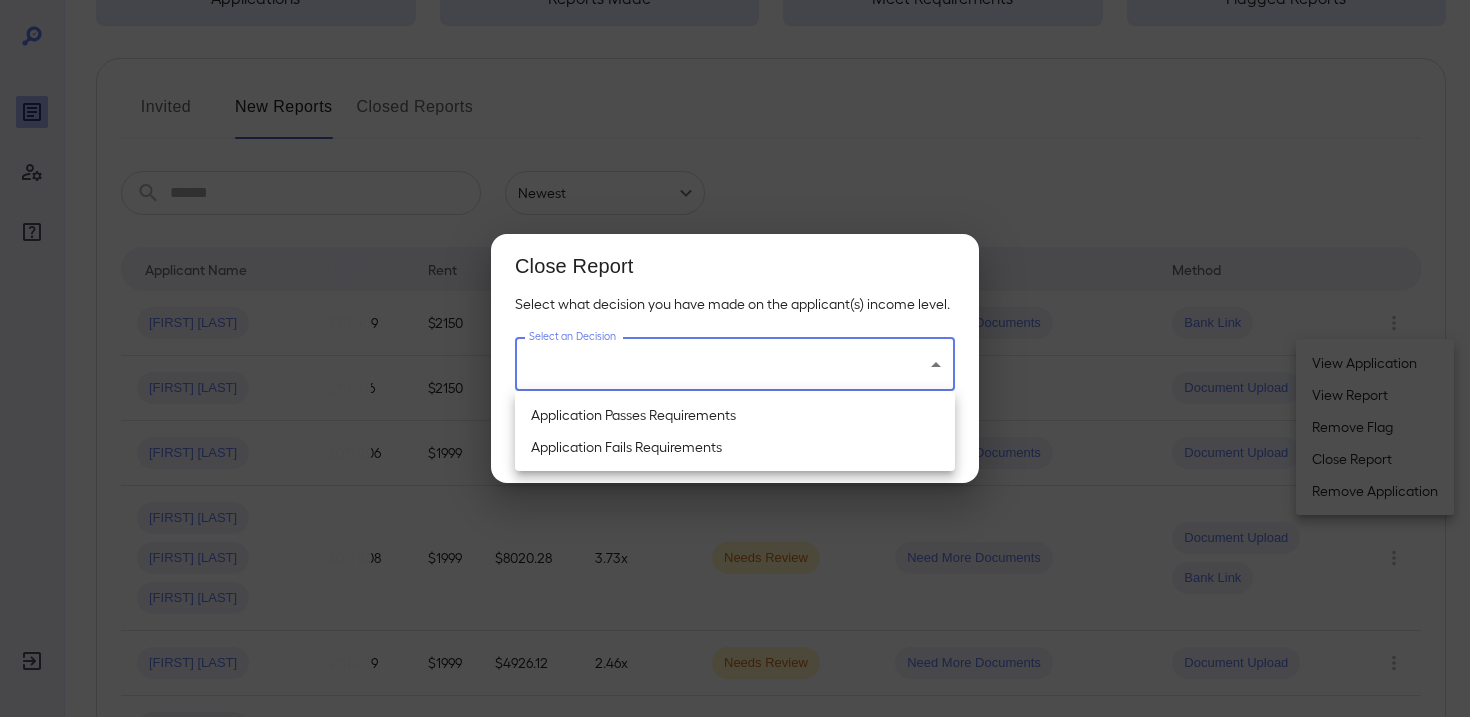 click on "Application Passes Requirements" at bounding box center [735, 415] 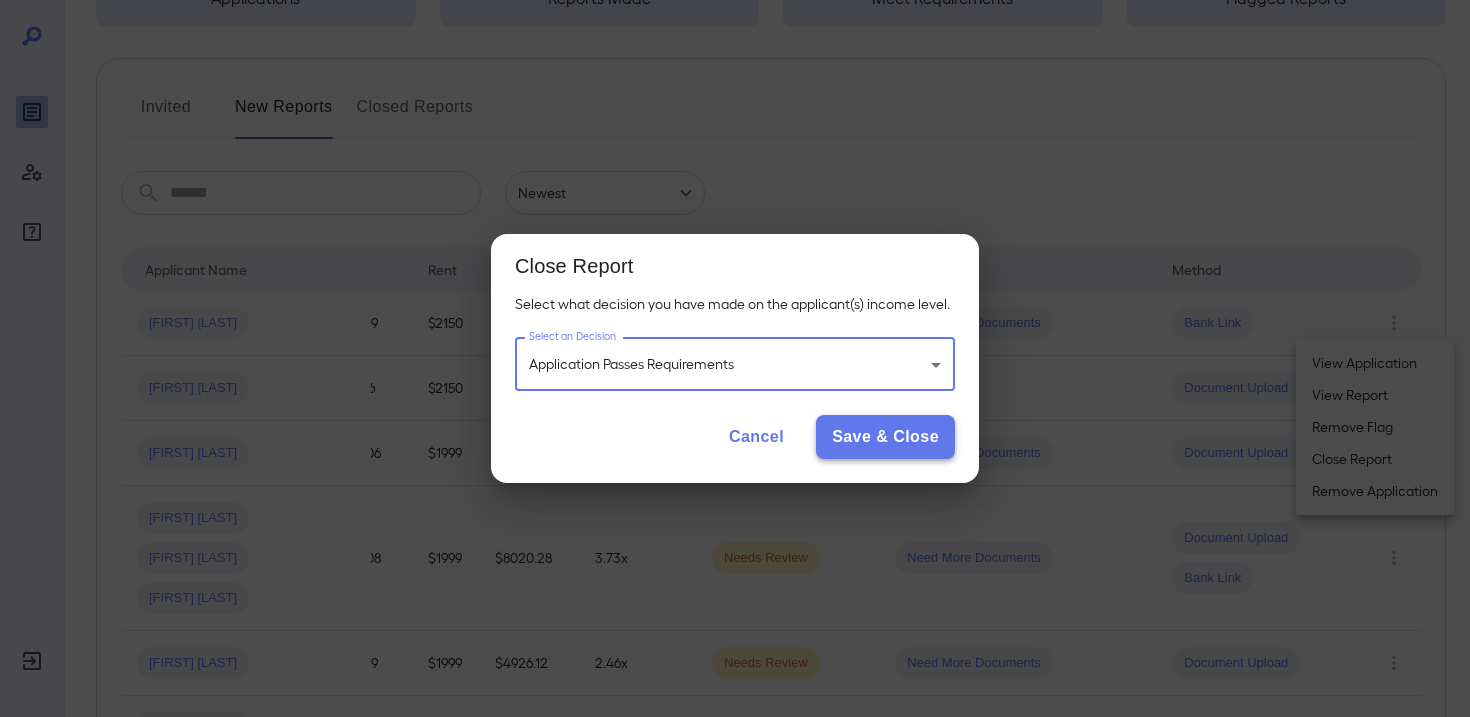 click on "Save & Close" at bounding box center (885, 437) 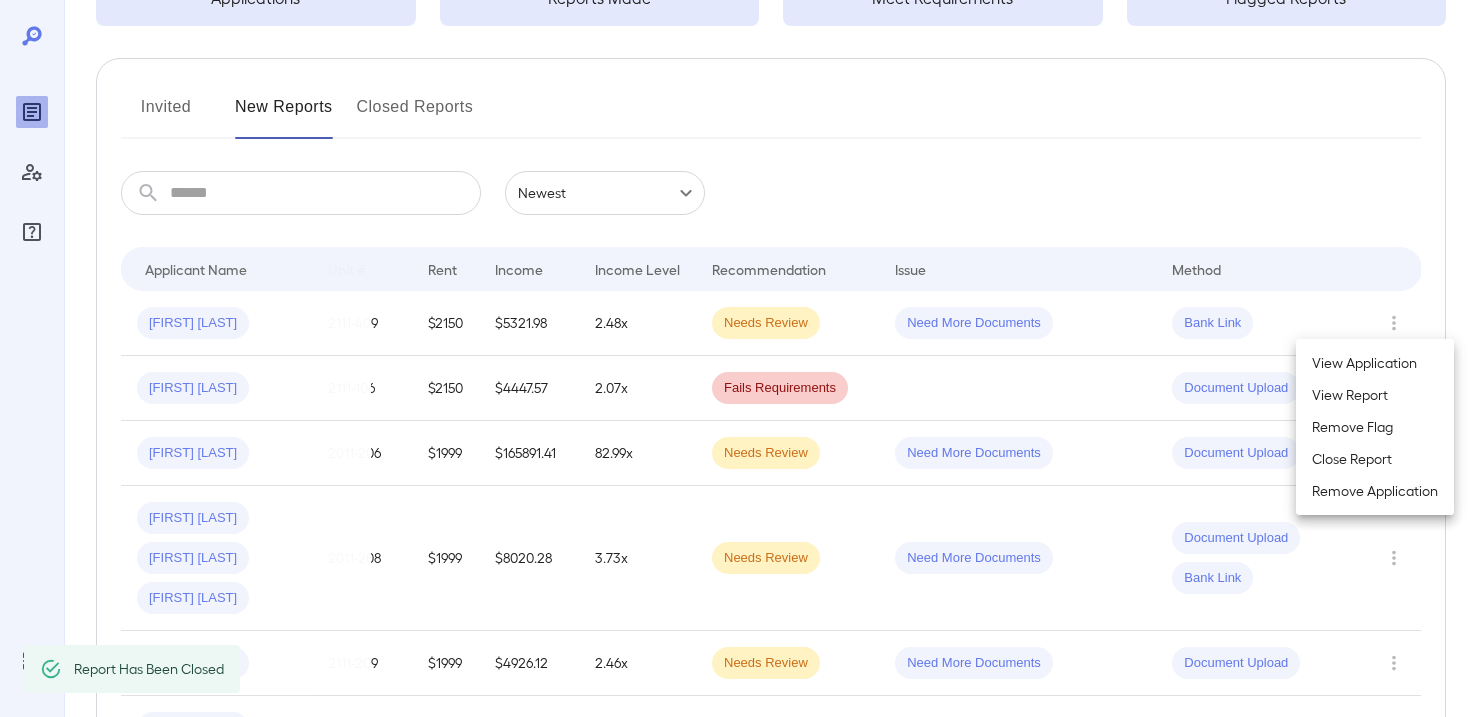 click at bounding box center (735, 358) 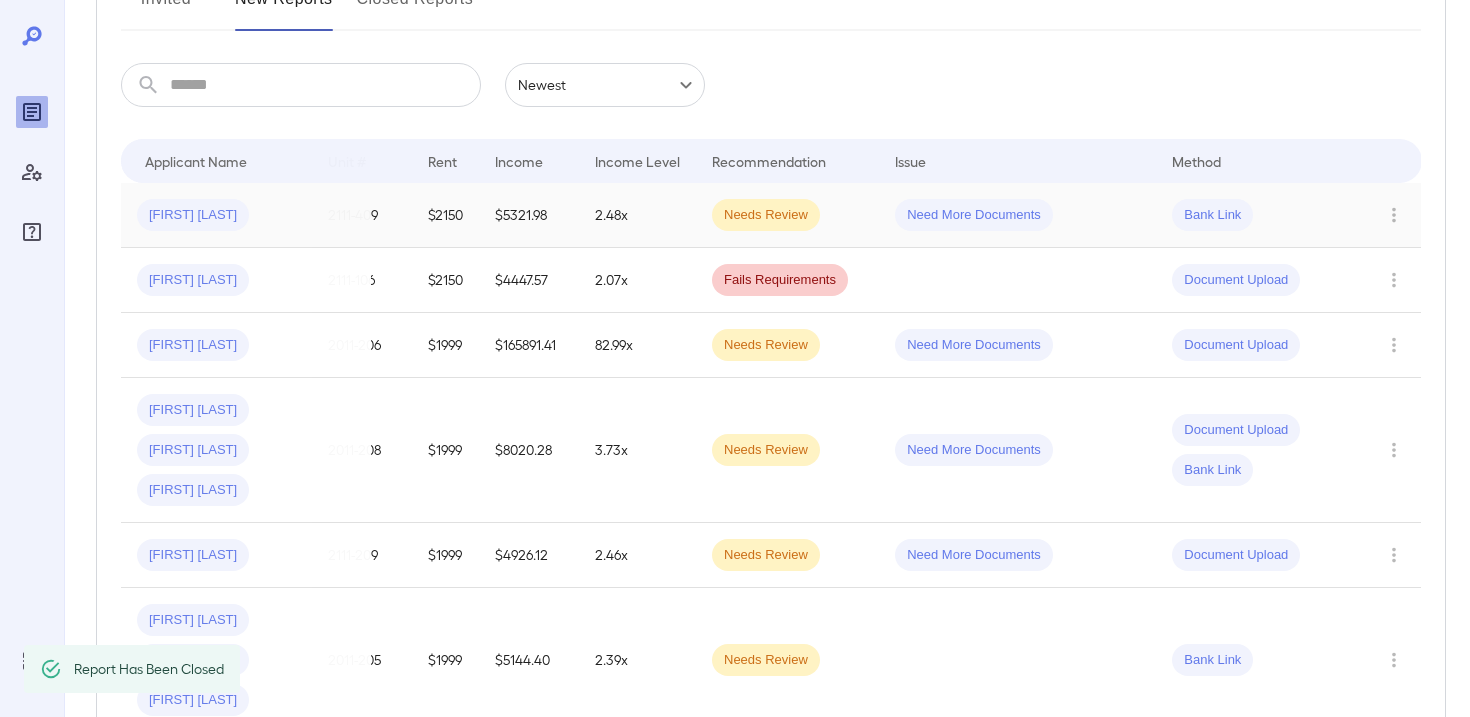 scroll, scrollTop: 301, scrollLeft: 0, axis: vertical 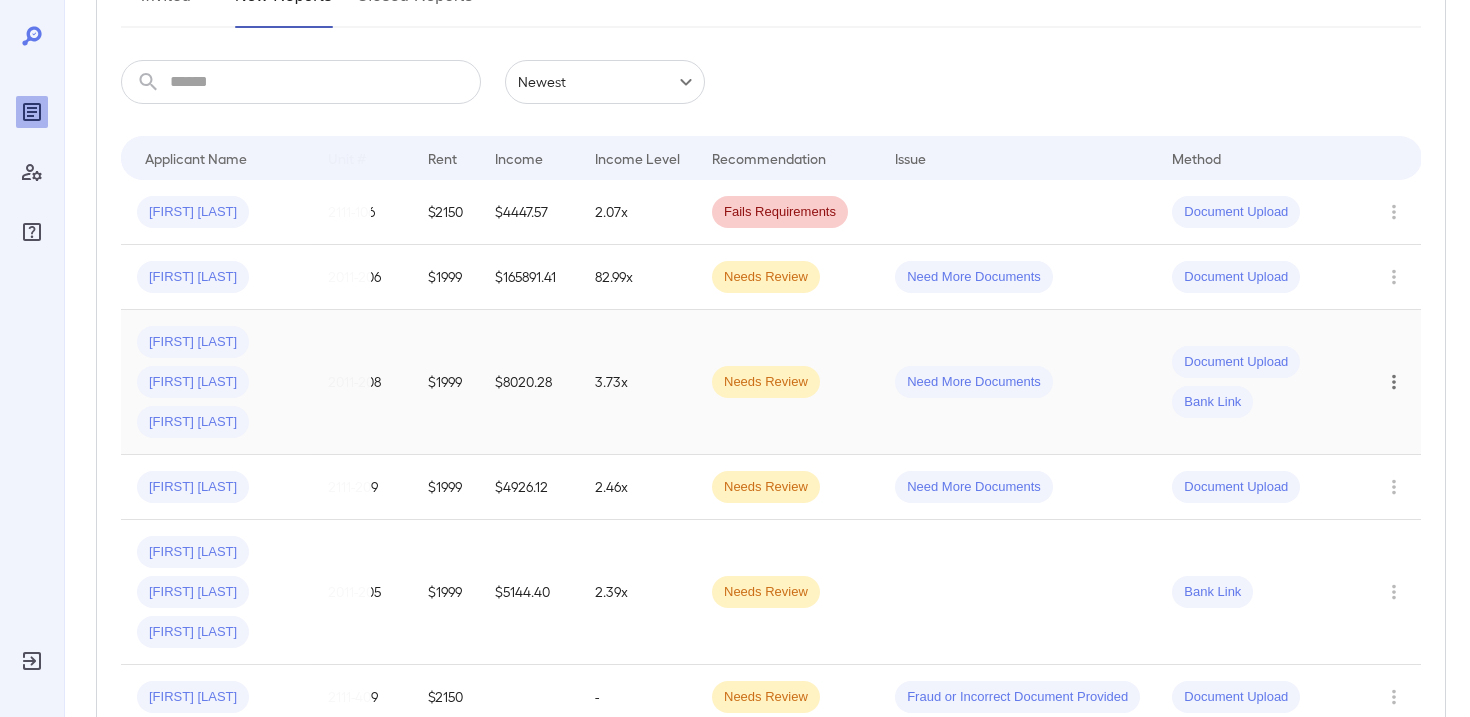 click 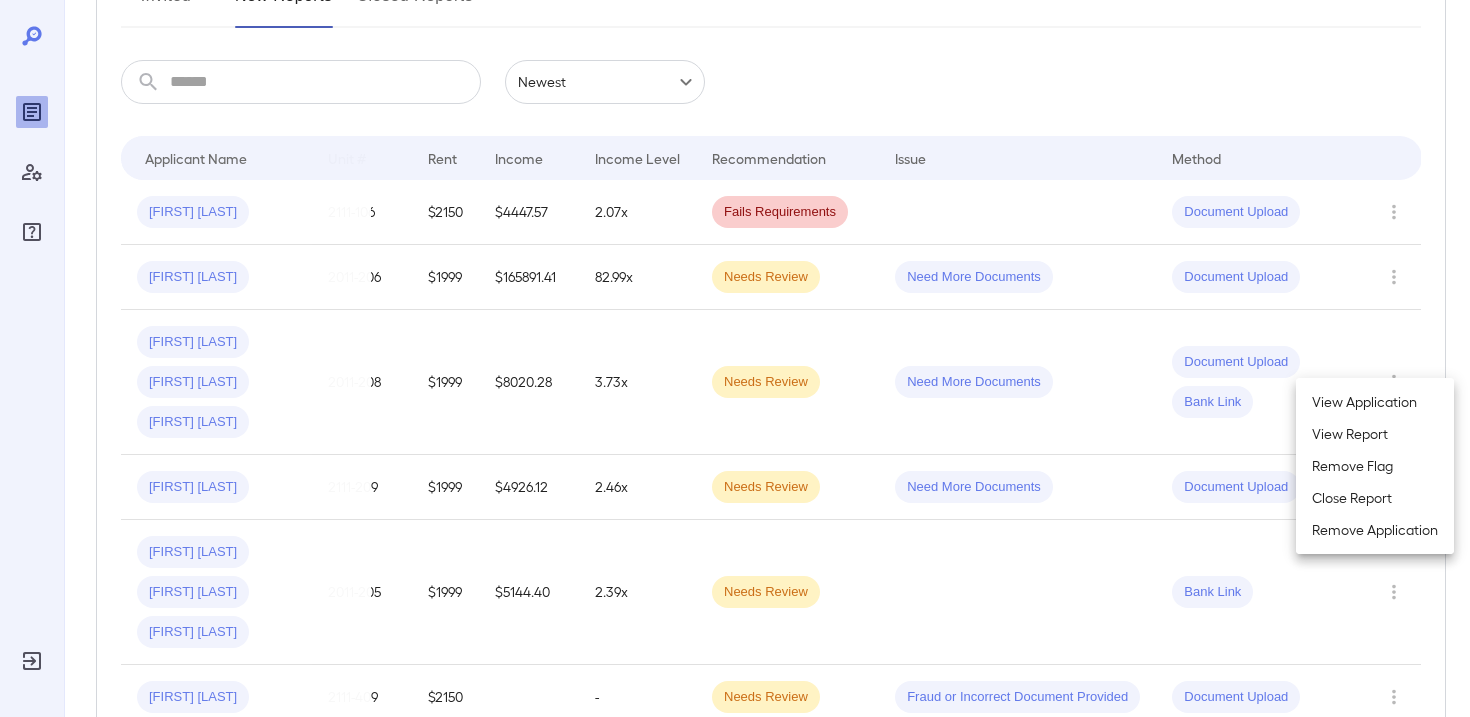 click on "View Application" at bounding box center [1375, 402] 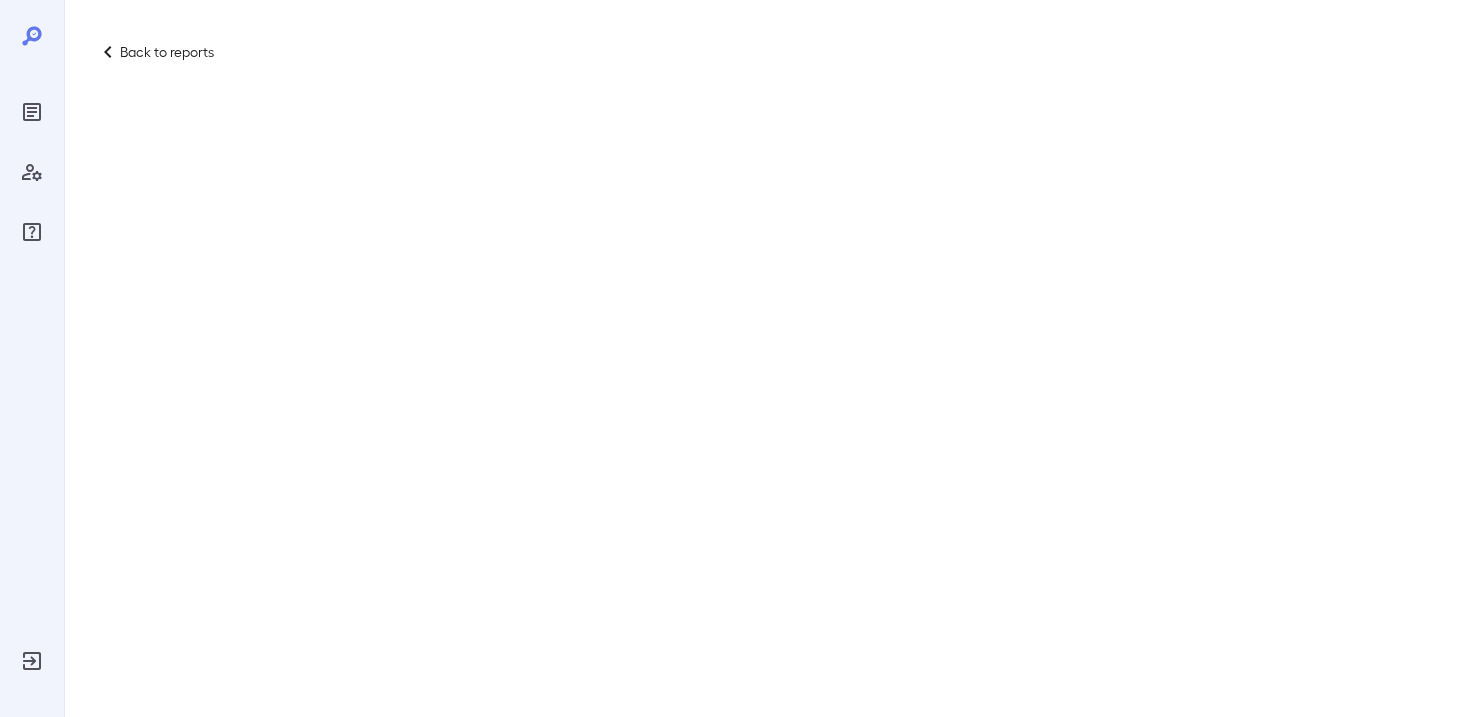 scroll, scrollTop: 0, scrollLeft: 0, axis: both 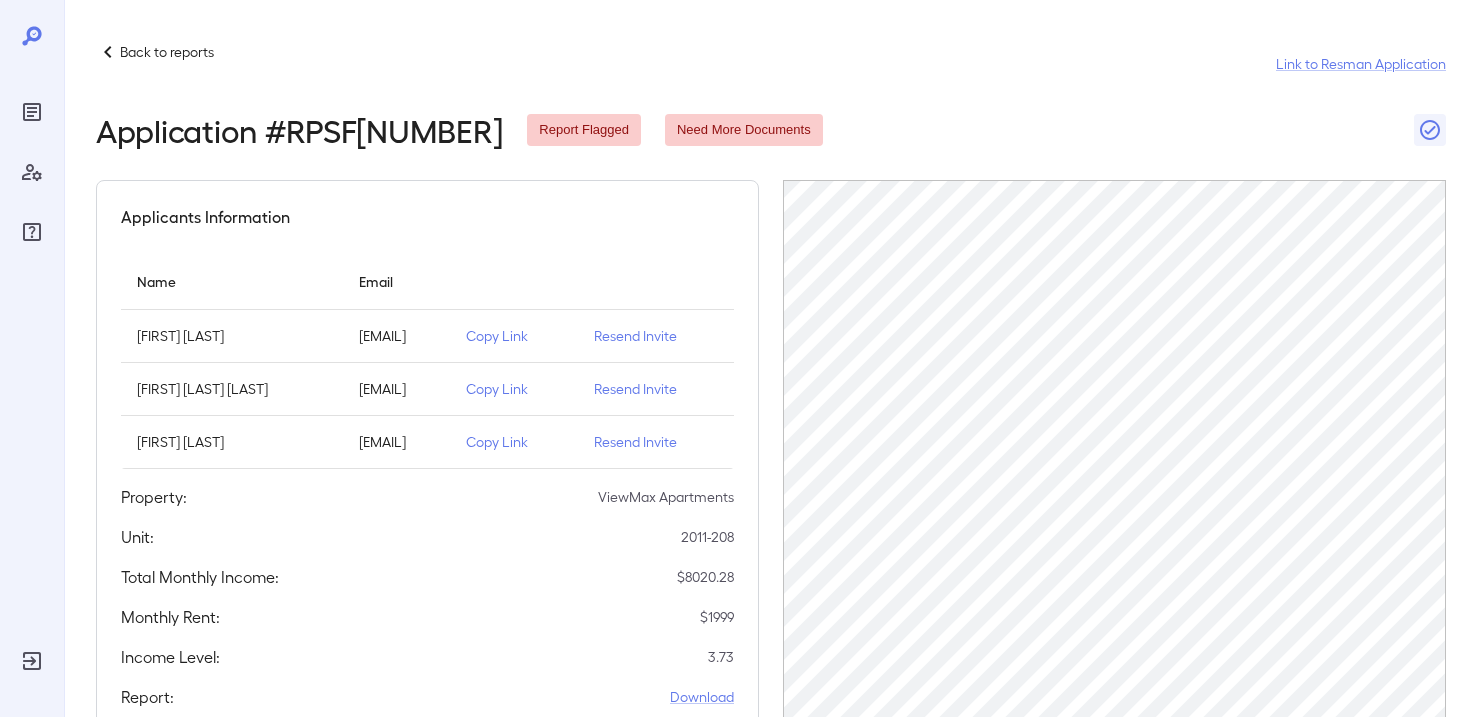 click on "Back to reports" at bounding box center (167, 52) 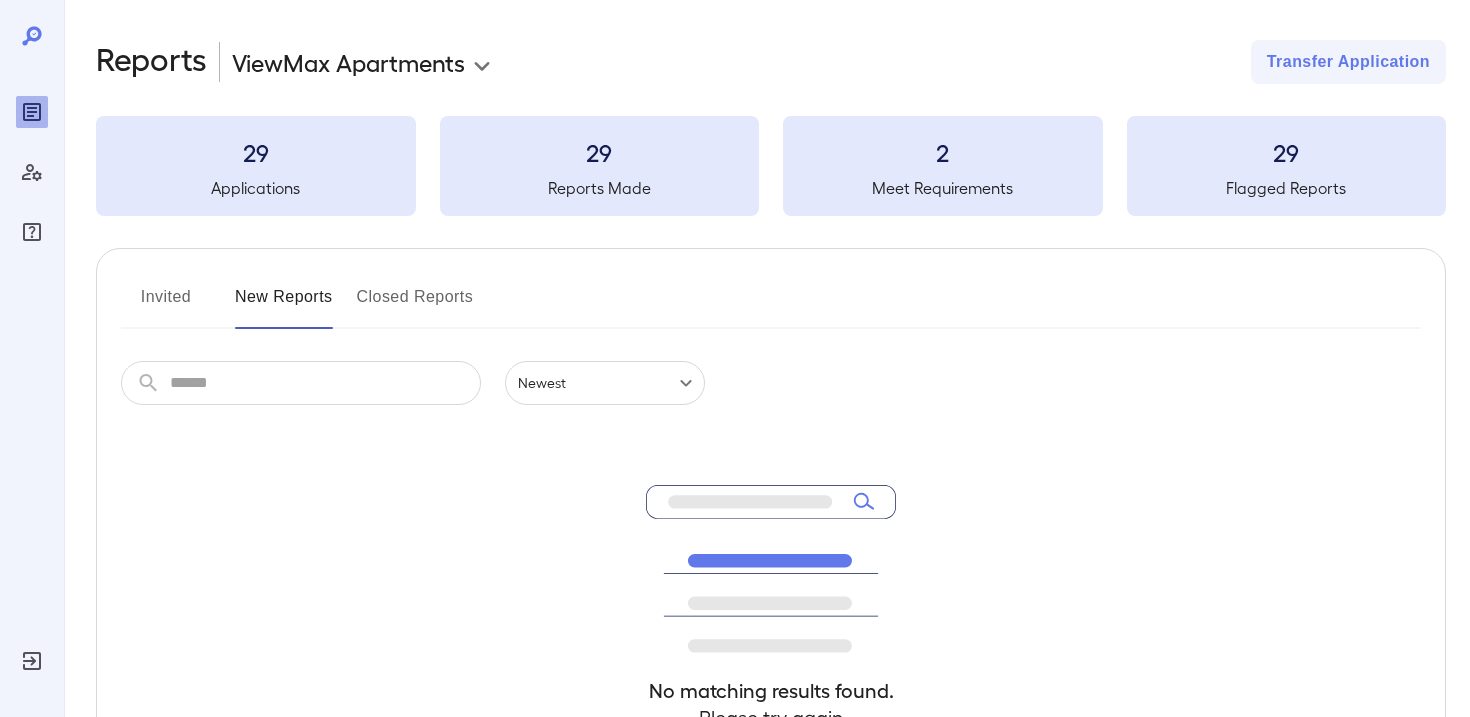 click on "Invited" at bounding box center (166, 305) 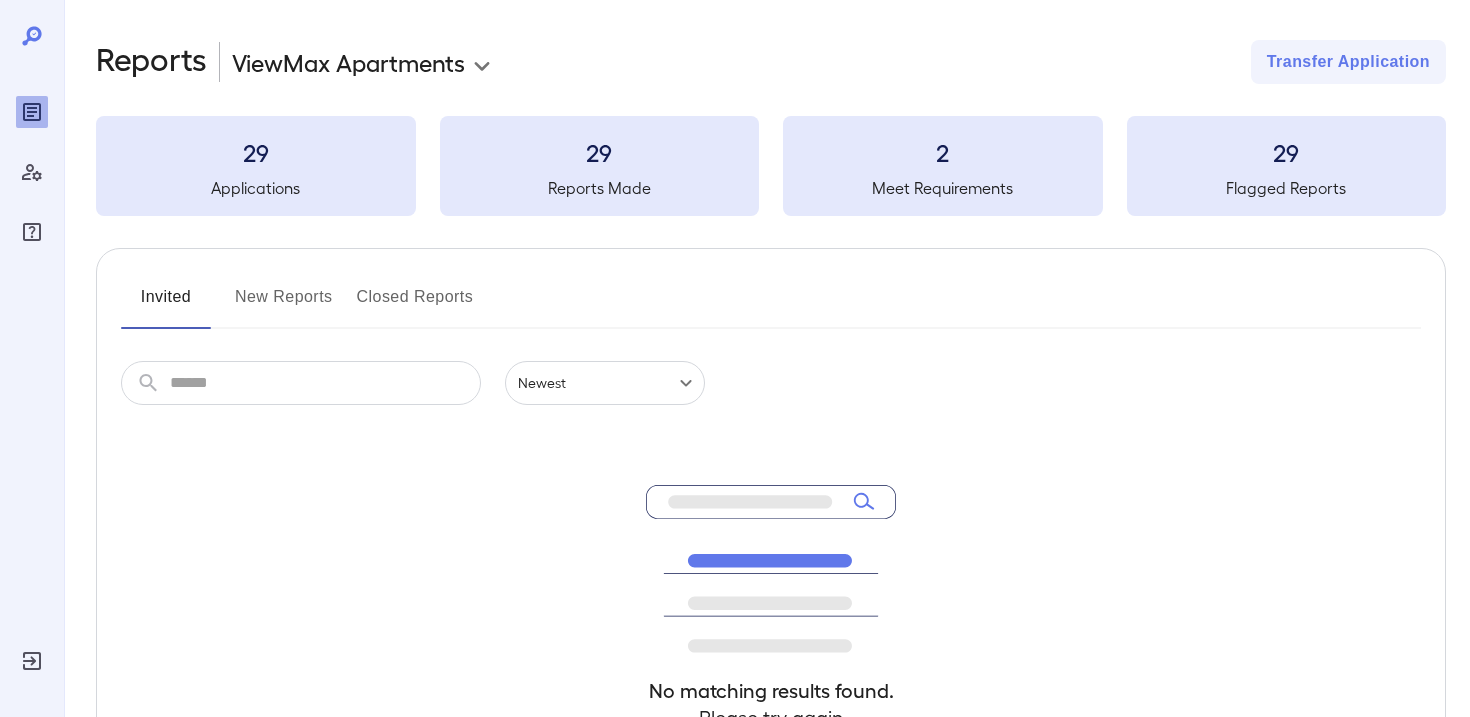 click on "New Reports" at bounding box center [284, 305] 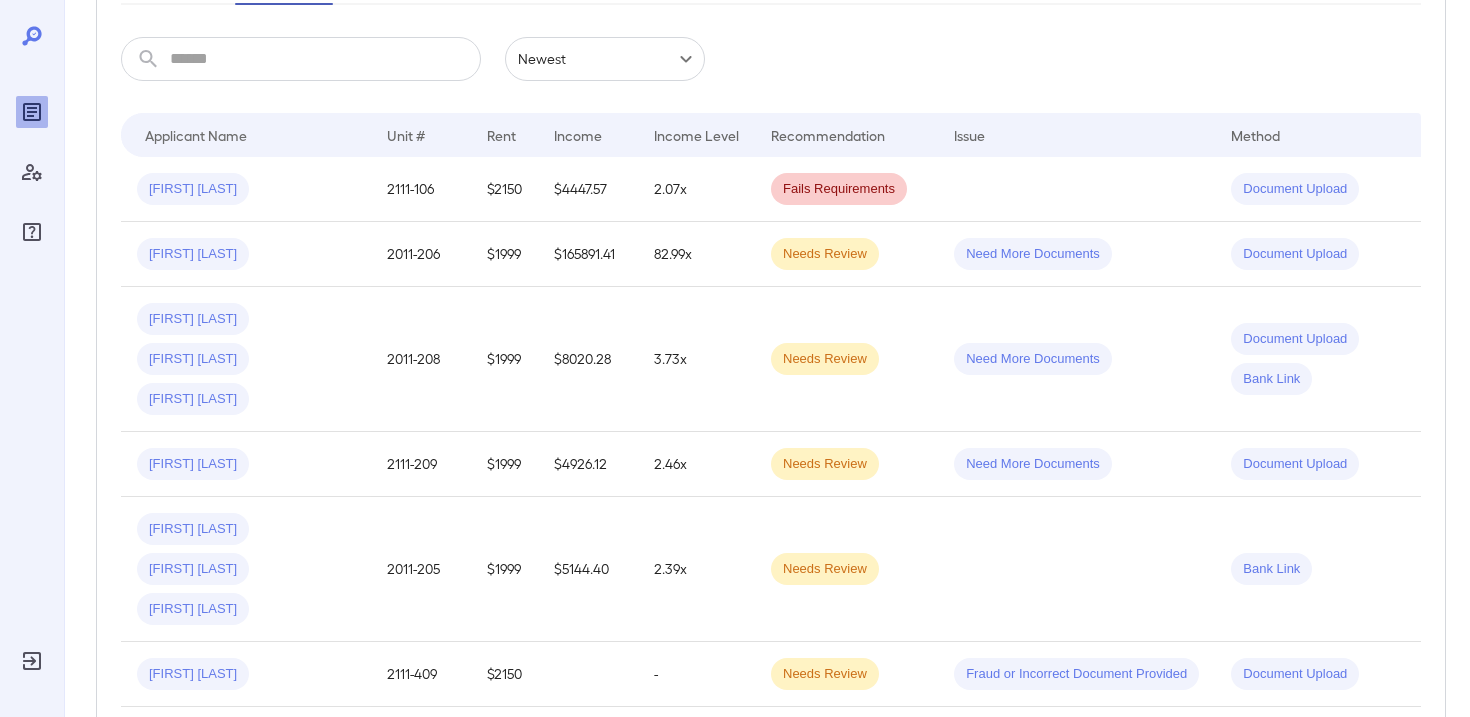 scroll, scrollTop: 349, scrollLeft: 0, axis: vertical 